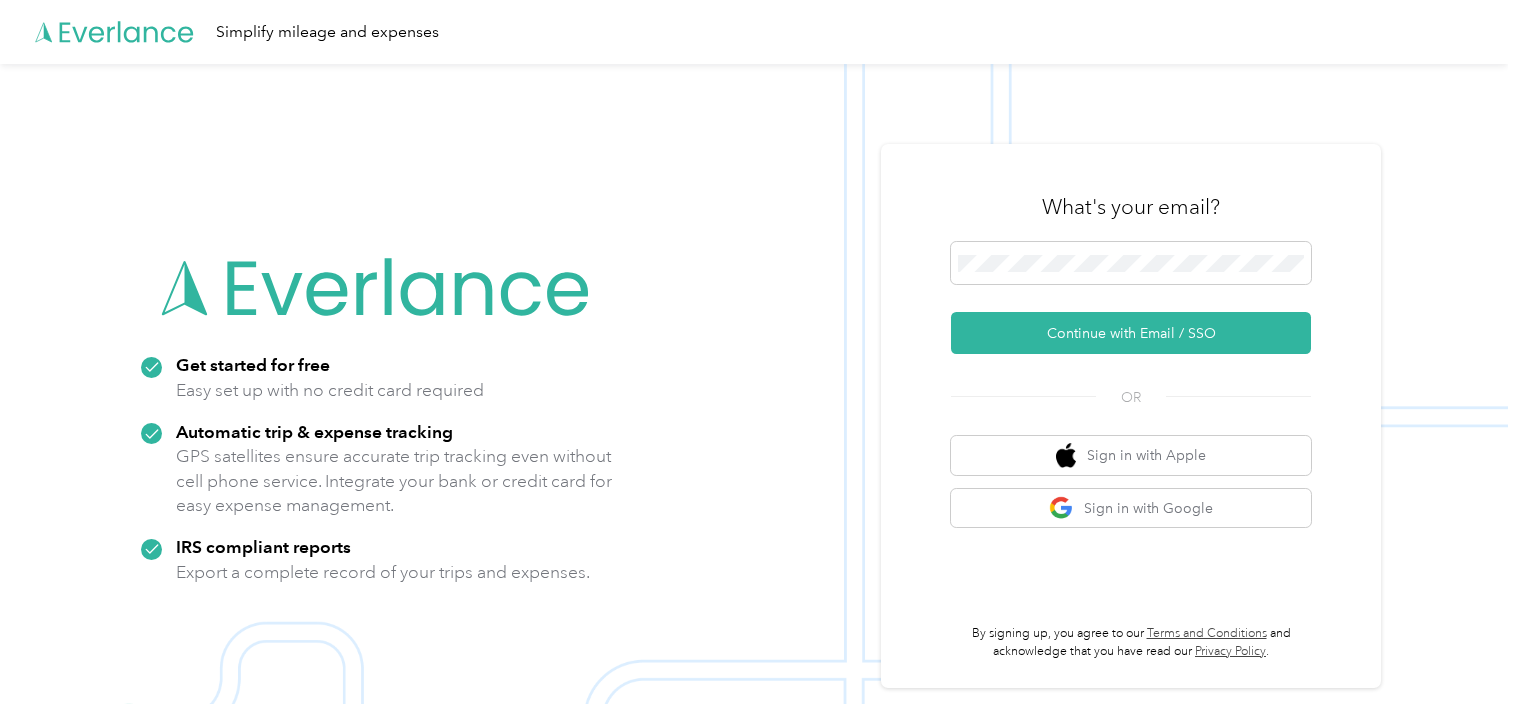 scroll, scrollTop: 0, scrollLeft: 0, axis: both 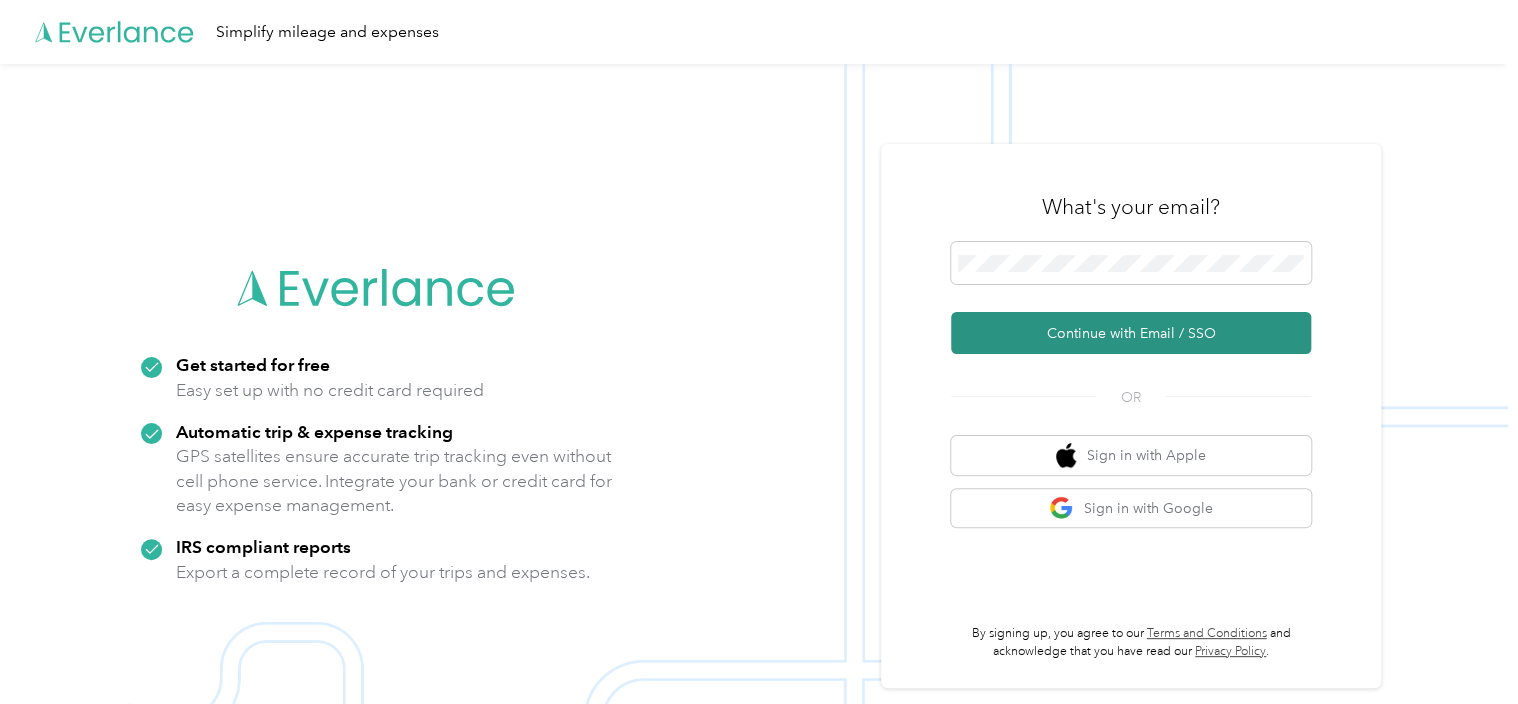 click on "Continue with Email / SSO" at bounding box center [1131, 333] 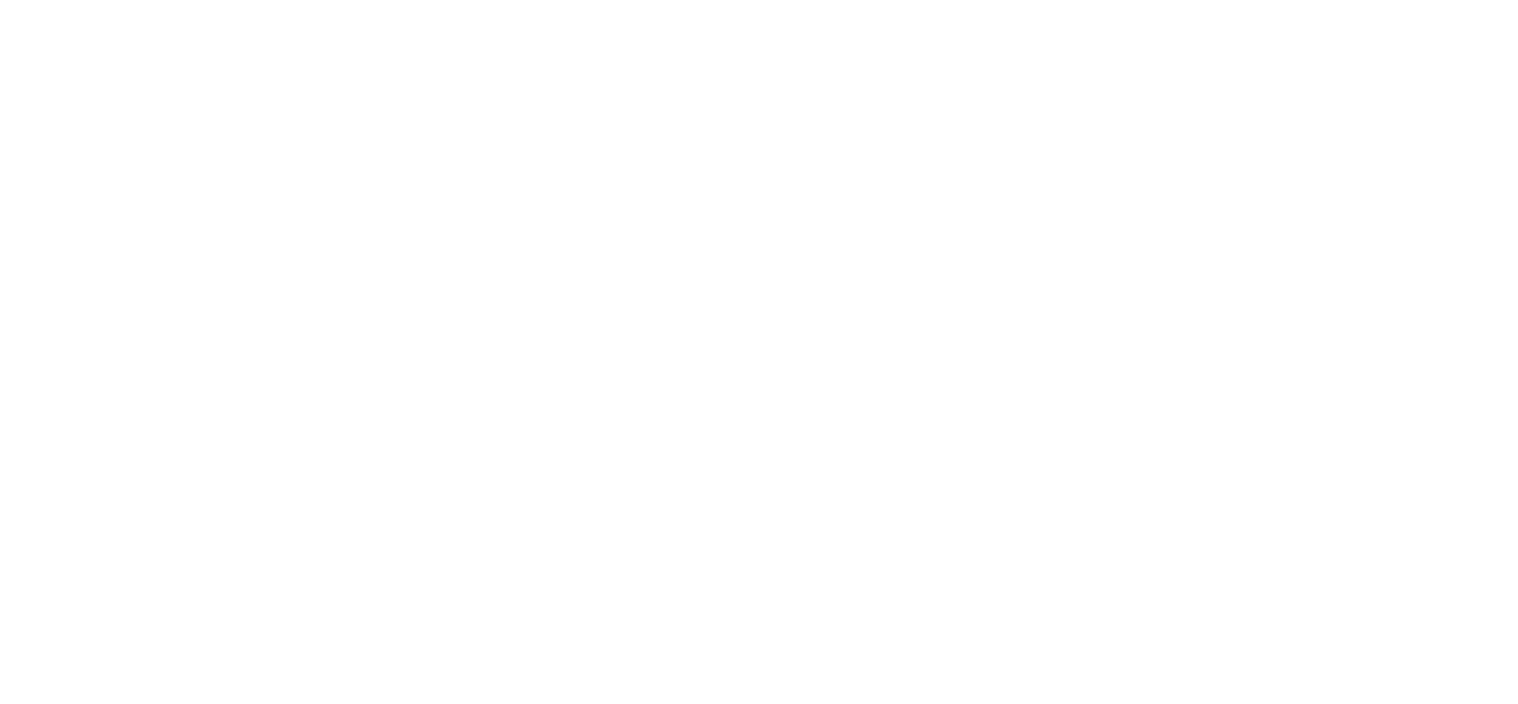 scroll, scrollTop: 0, scrollLeft: 0, axis: both 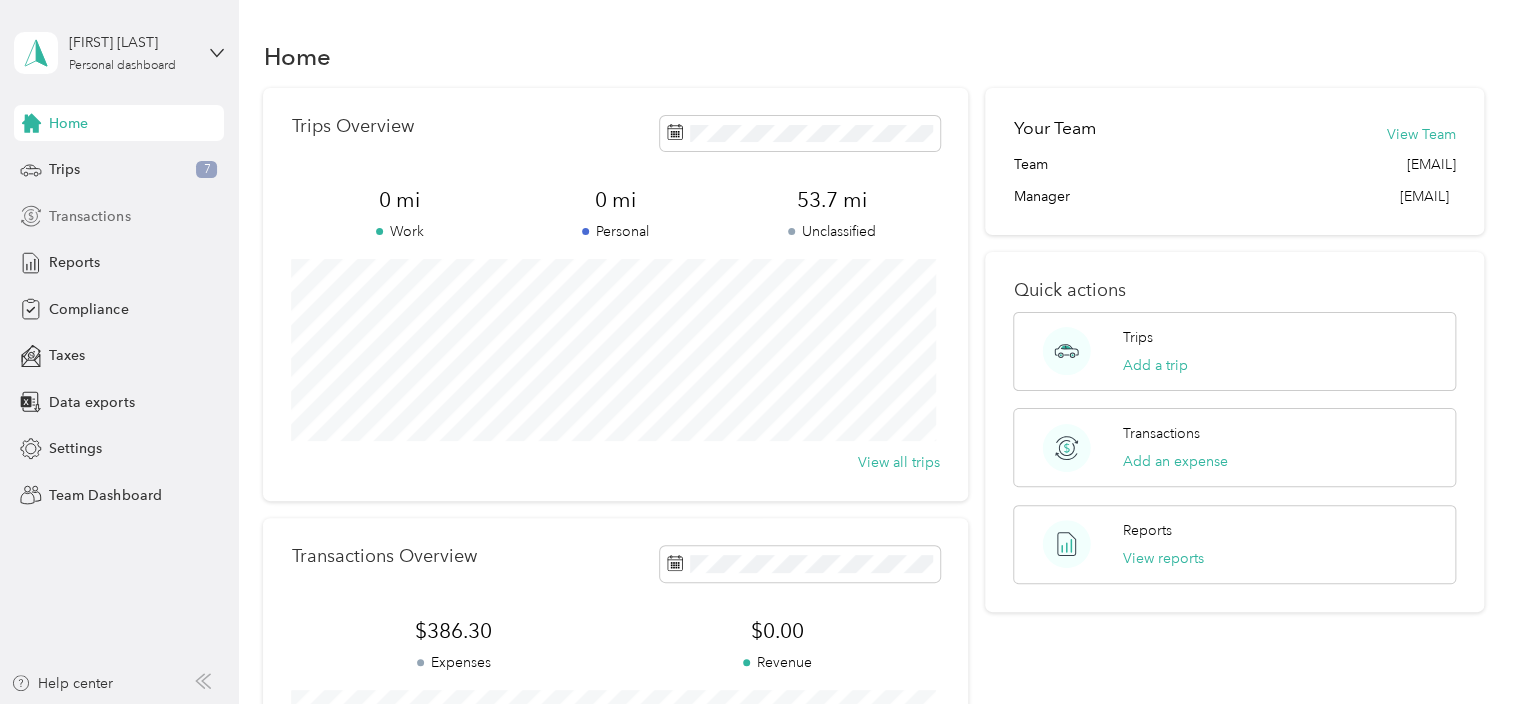 click on "Transactions" at bounding box center [89, 216] 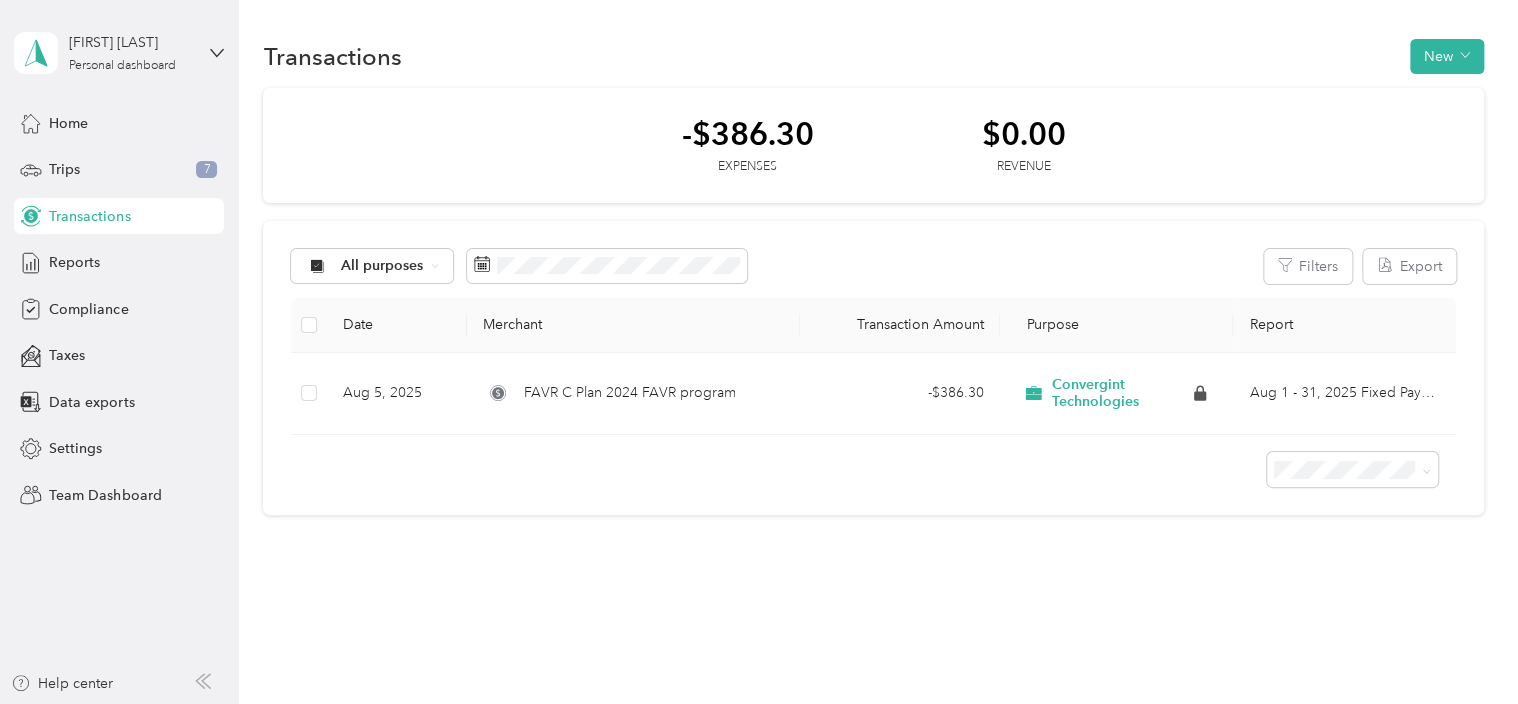 click on "Transactions New" at bounding box center [873, 56] 